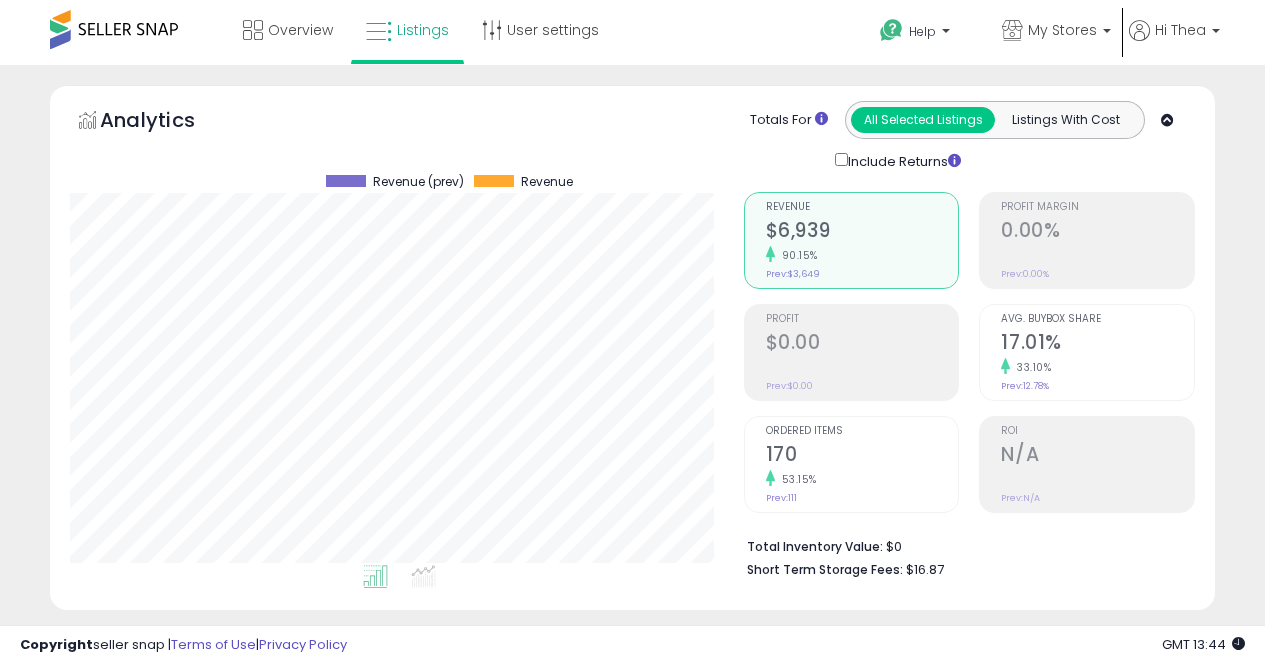 select on "**" 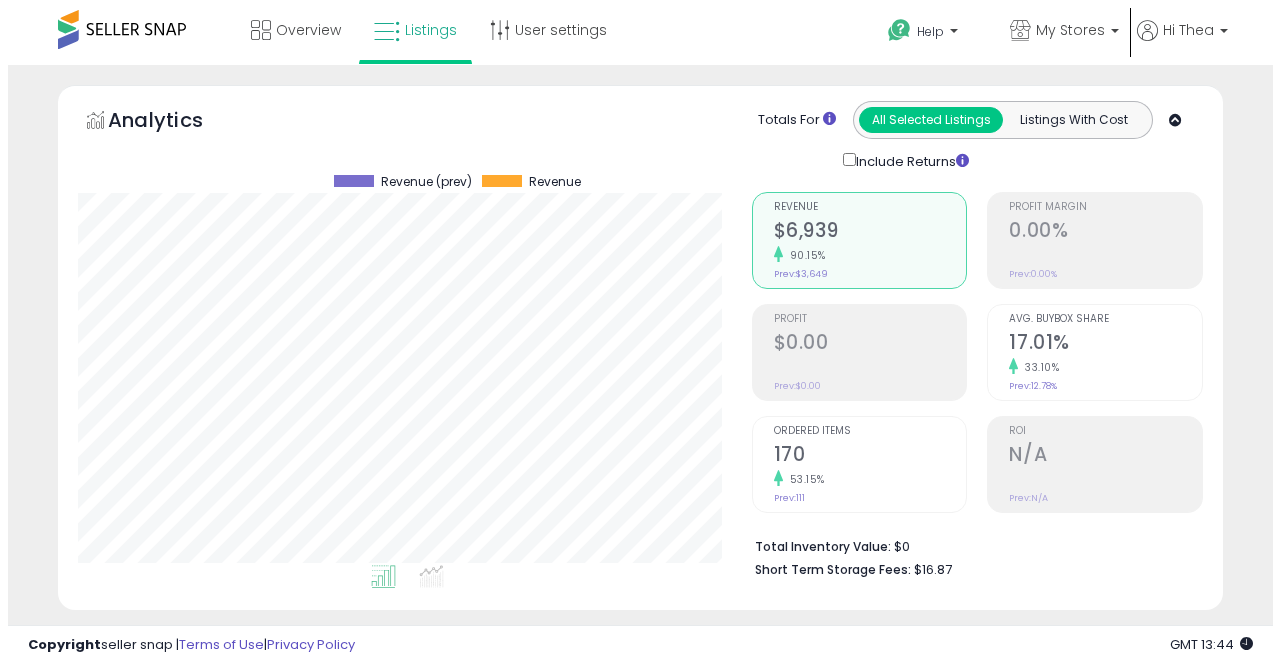 scroll, scrollTop: 672, scrollLeft: 0, axis: vertical 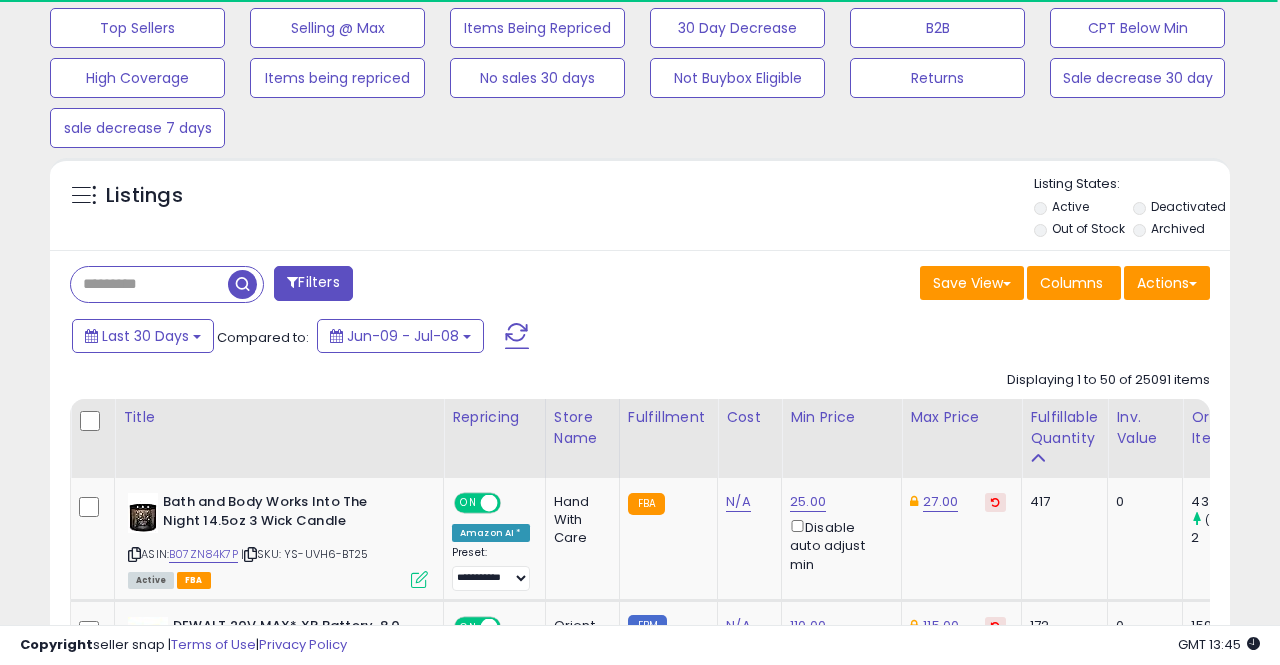 click at bounding box center (149, 284) 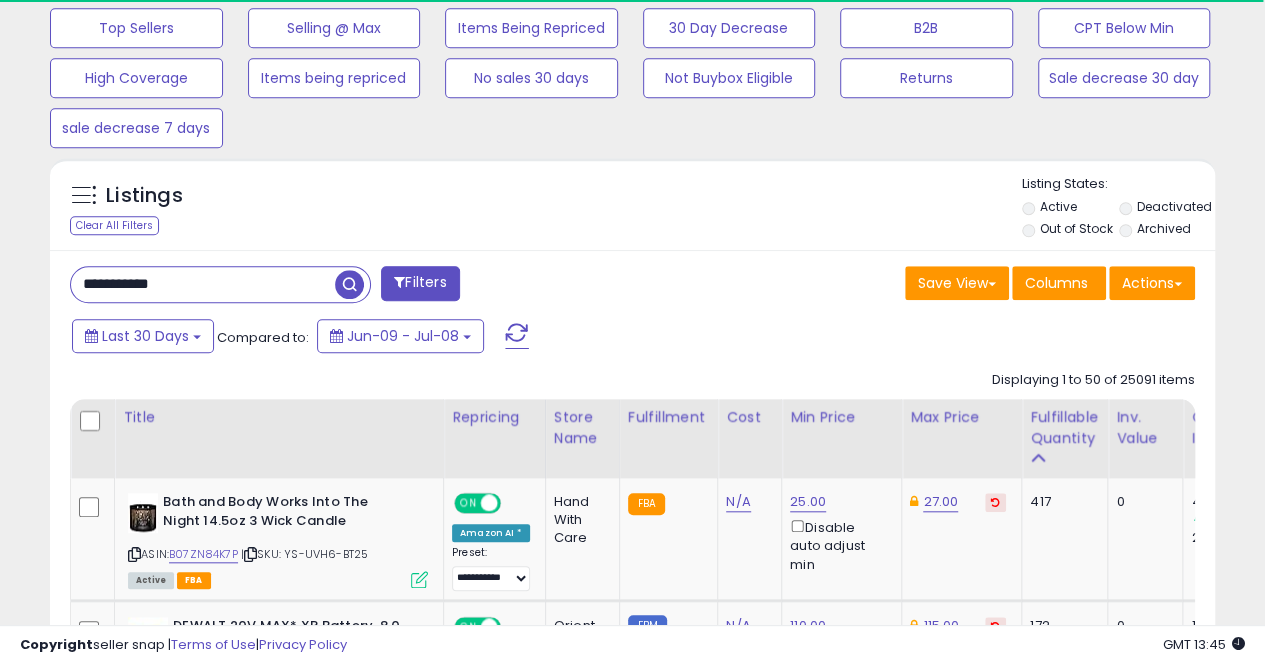 scroll, scrollTop: 410, scrollLeft: 674, axis: both 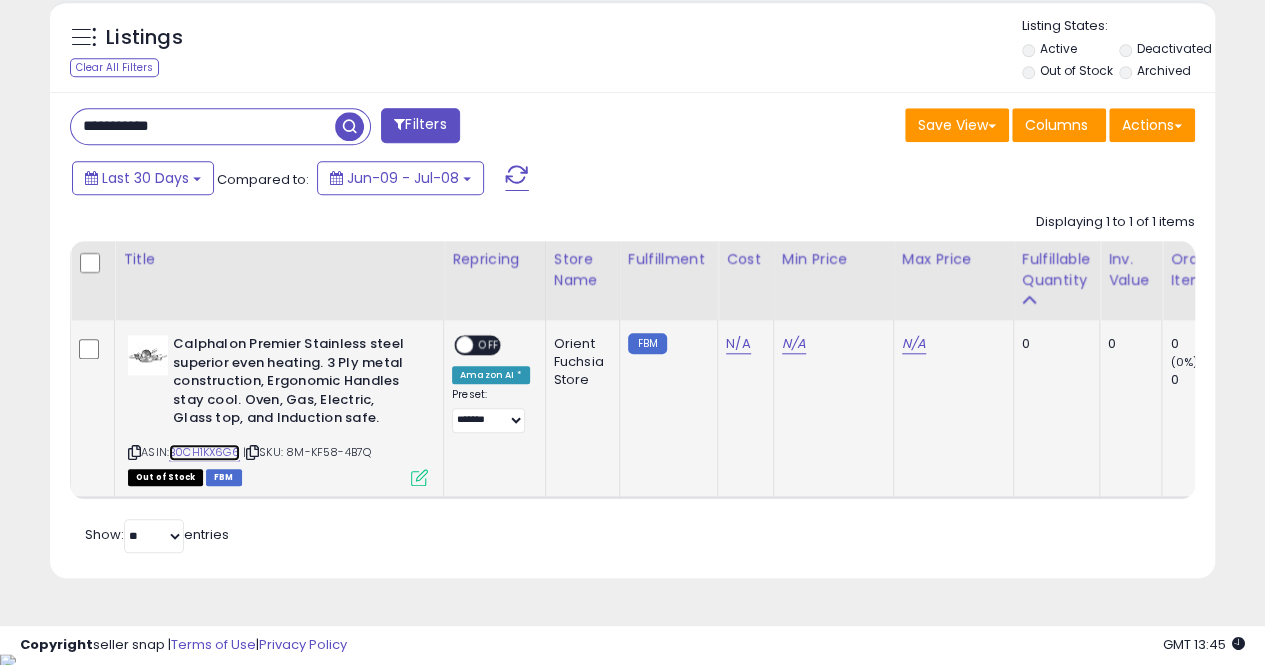 click on "B0CH1KX6G6" at bounding box center [204, 452] 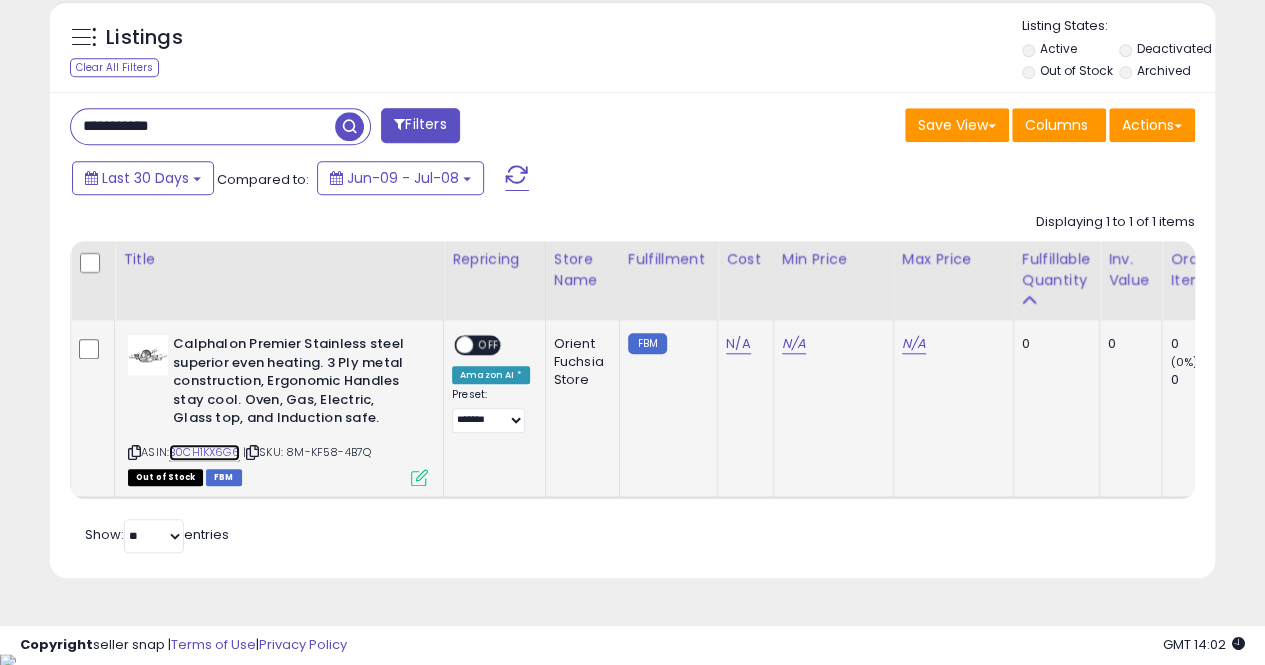 scroll, scrollTop: 999590, scrollLeft: 999326, axis: both 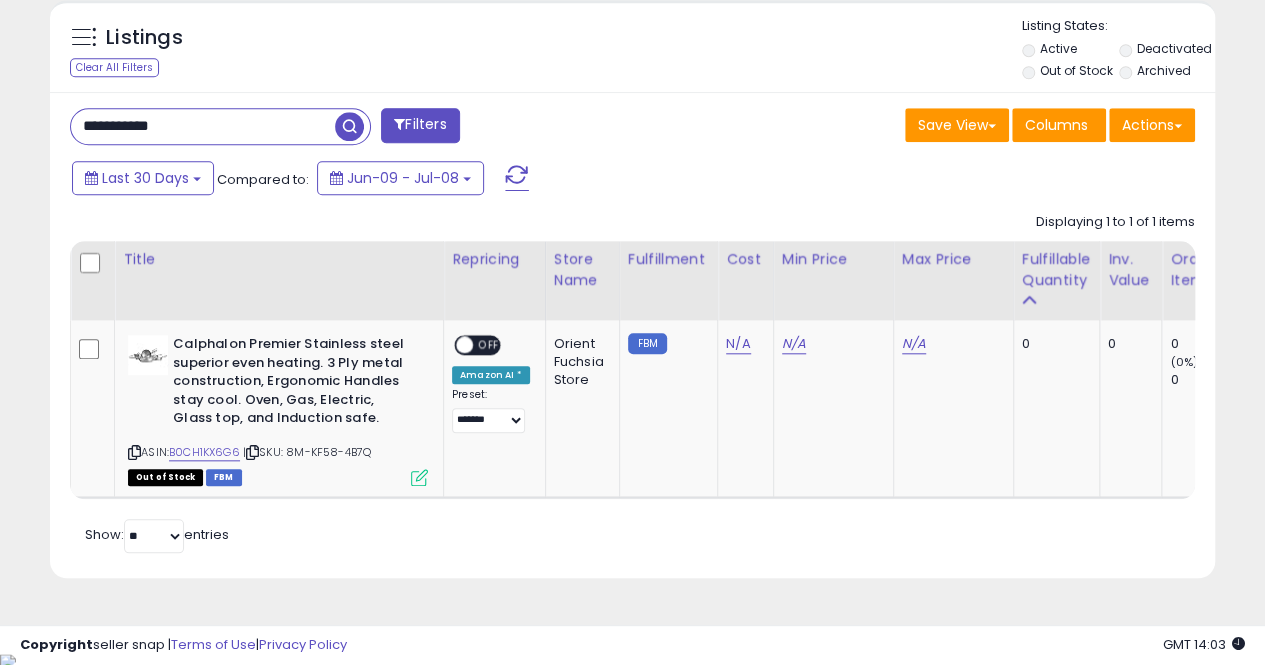 click on "**********" at bounding box center [203, 126] 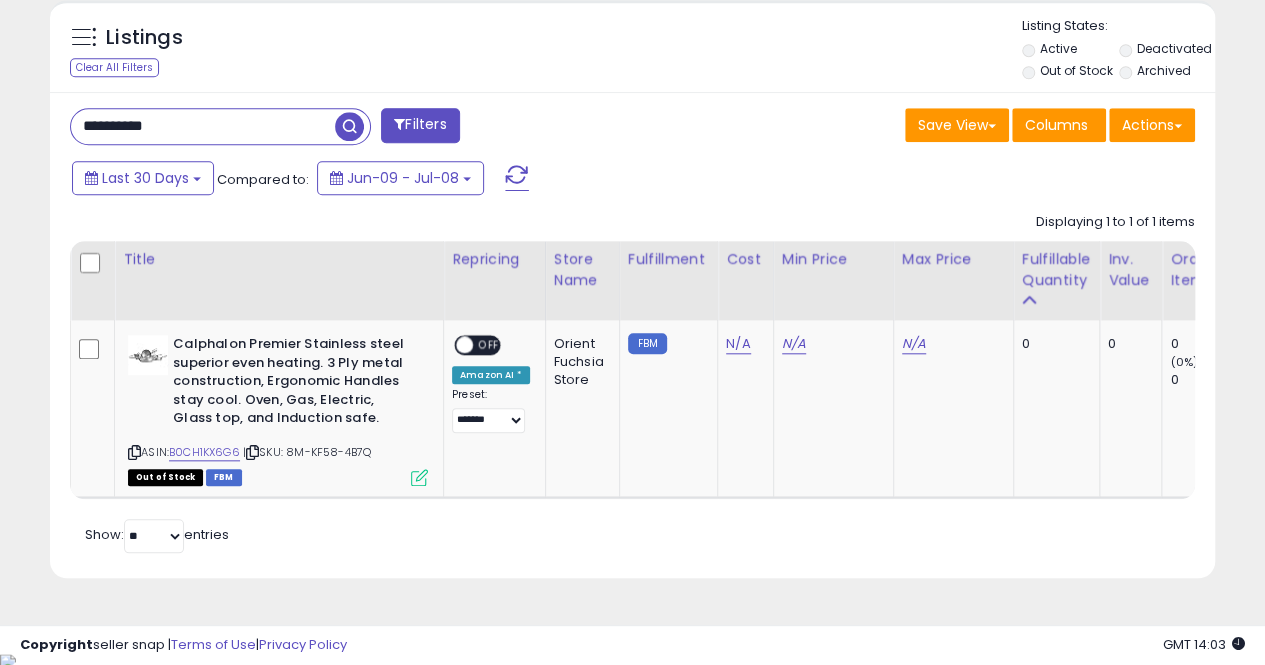 type on "**********" 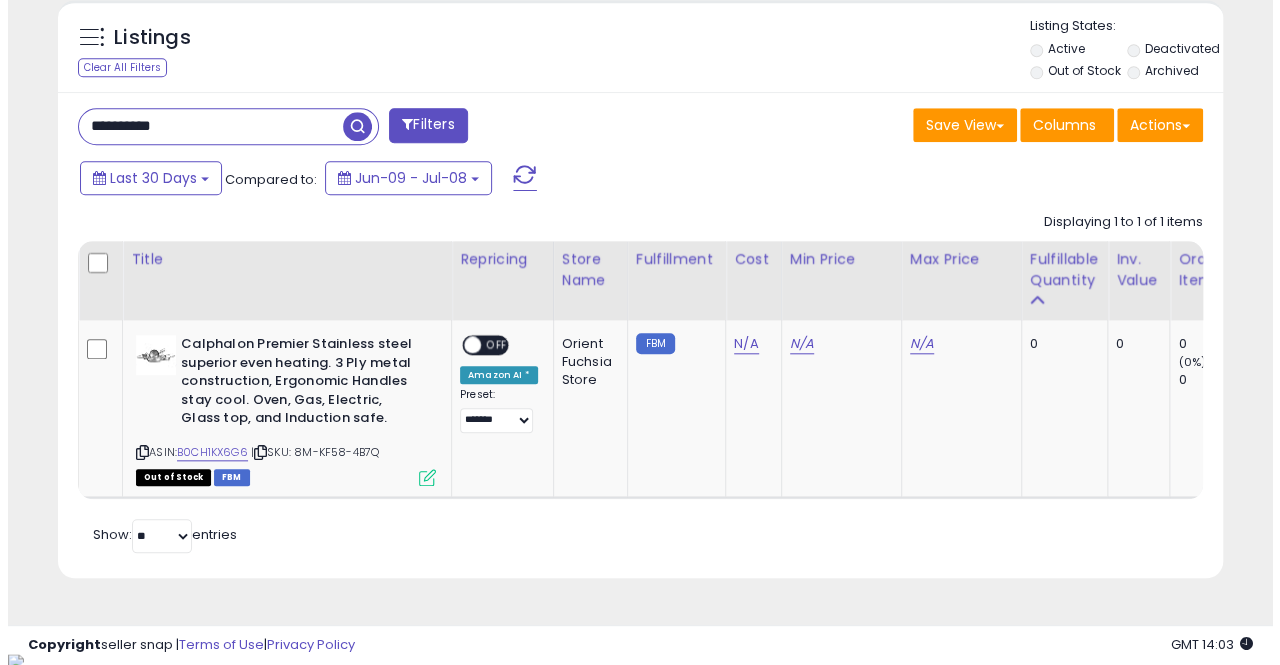 scroll, scrollTop: 653, scrollLeft: 0, axis: vertical 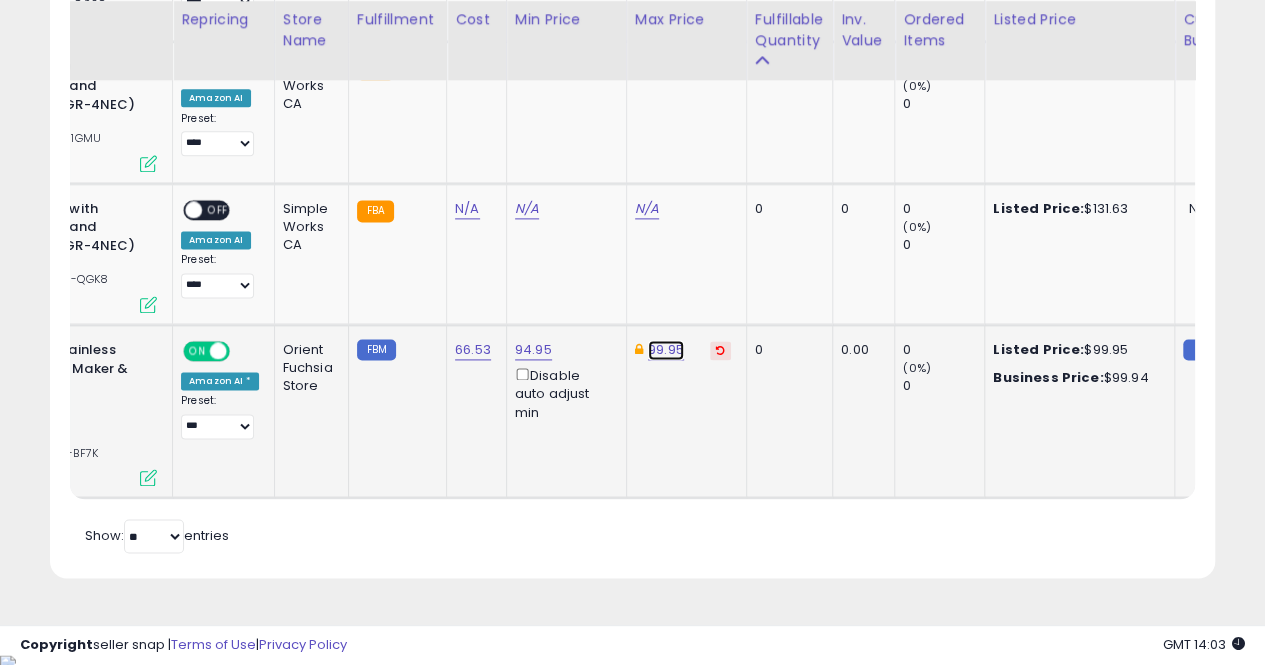 click on "99.95" at bounding box center (666, 350) 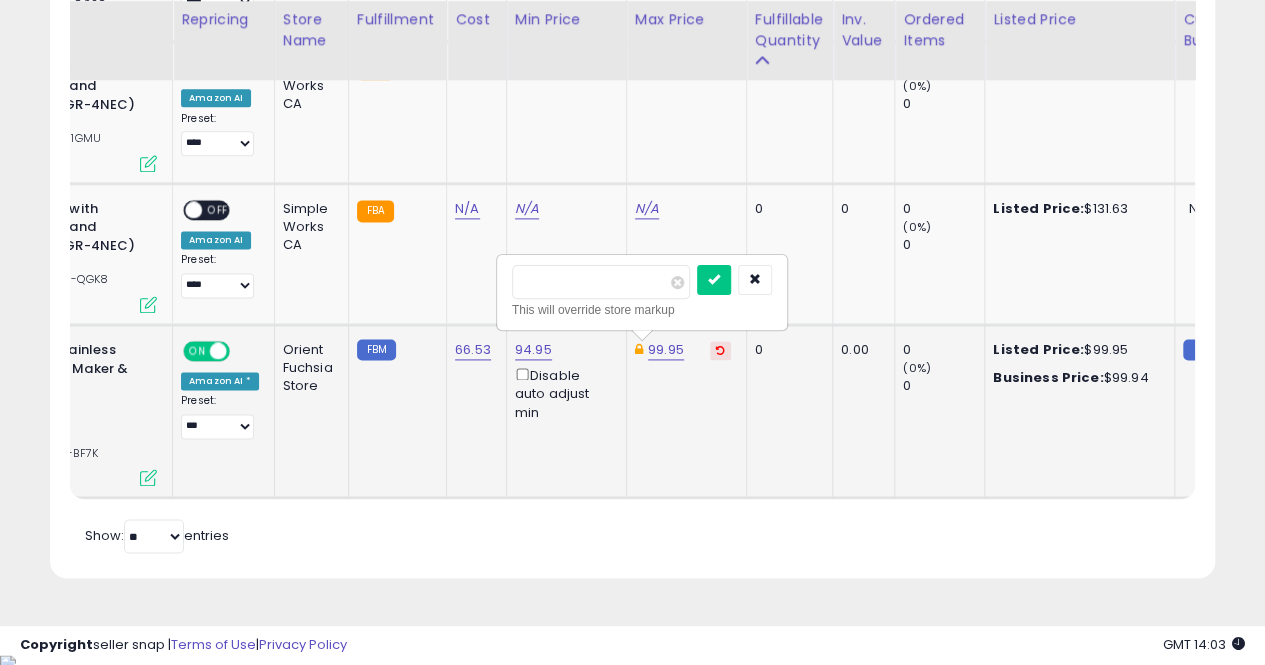 type on "******" 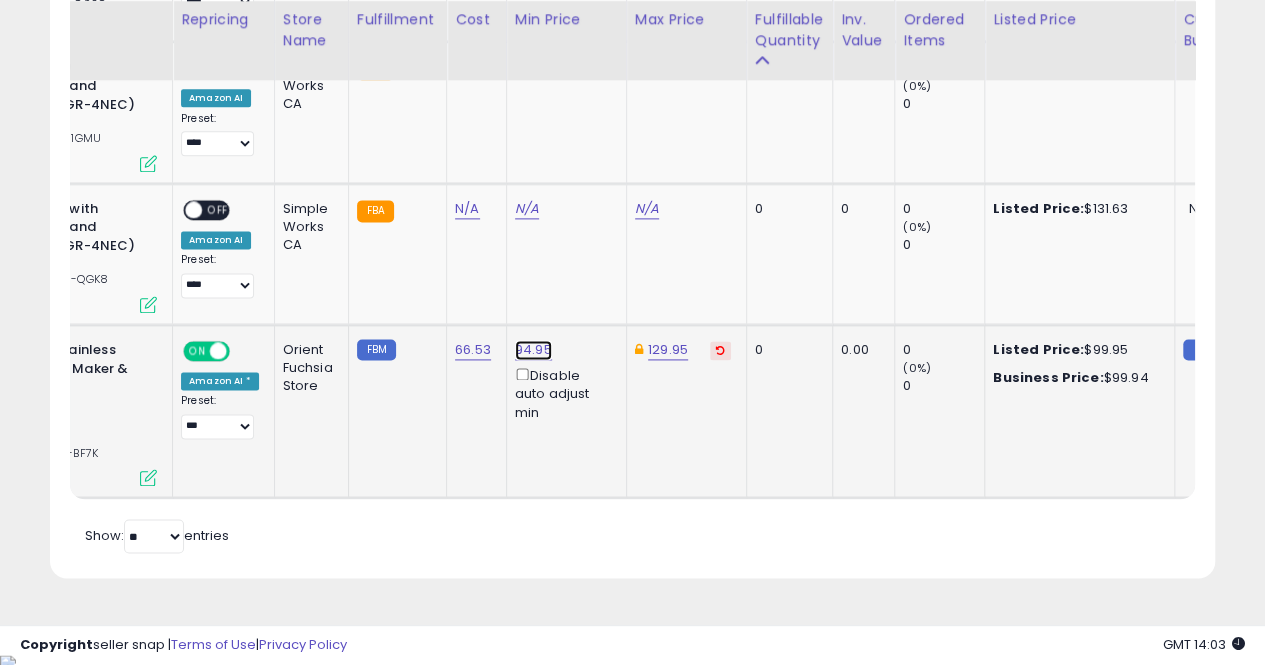 click on "94.95" at bounding box center [527, -74] 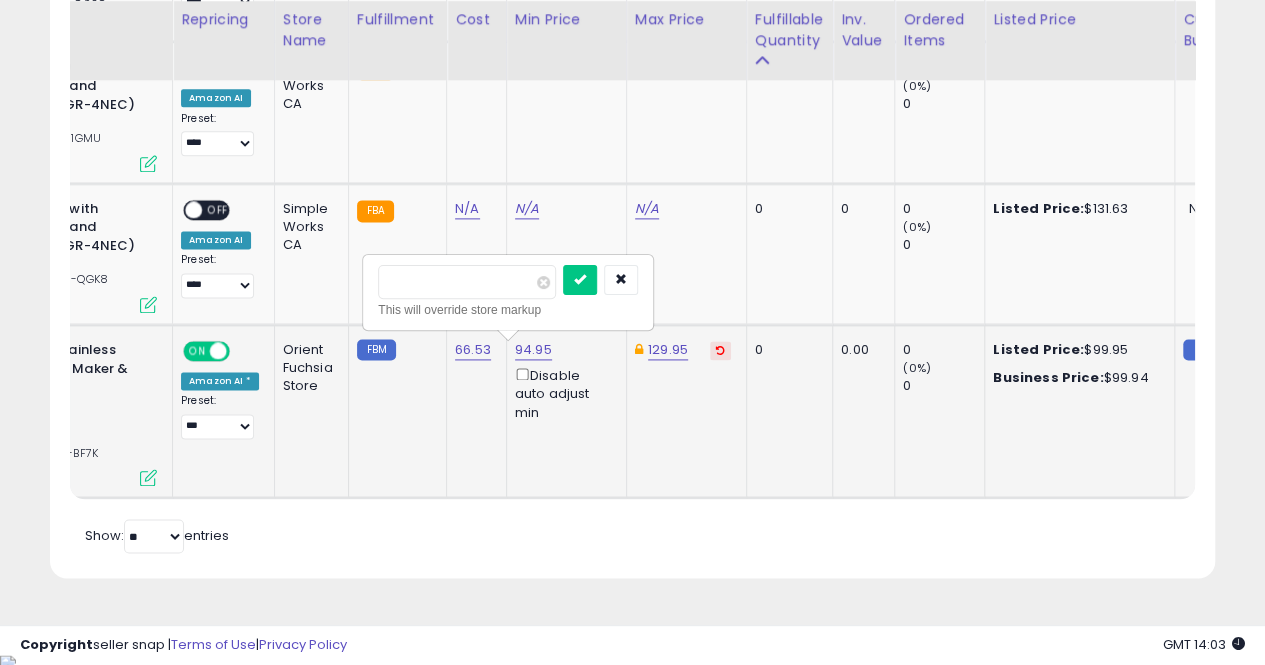 type on "***" 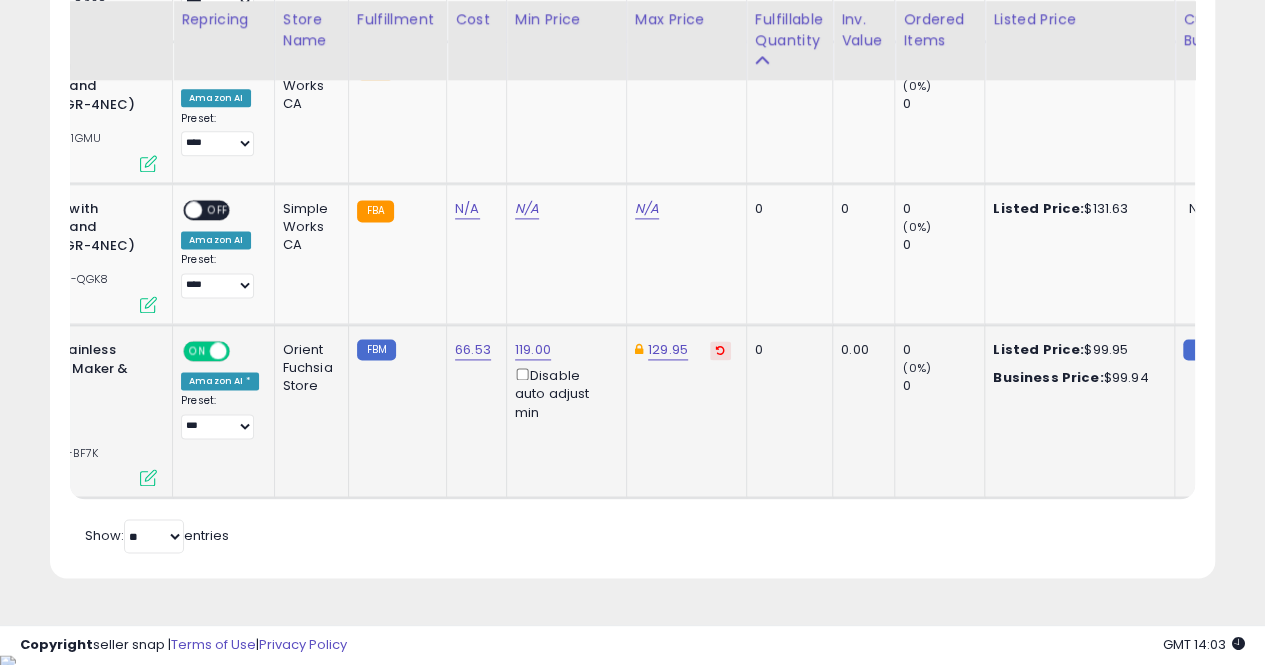 scroll, scrollTop: 0, scrollLeft: 9, axis: horizontal 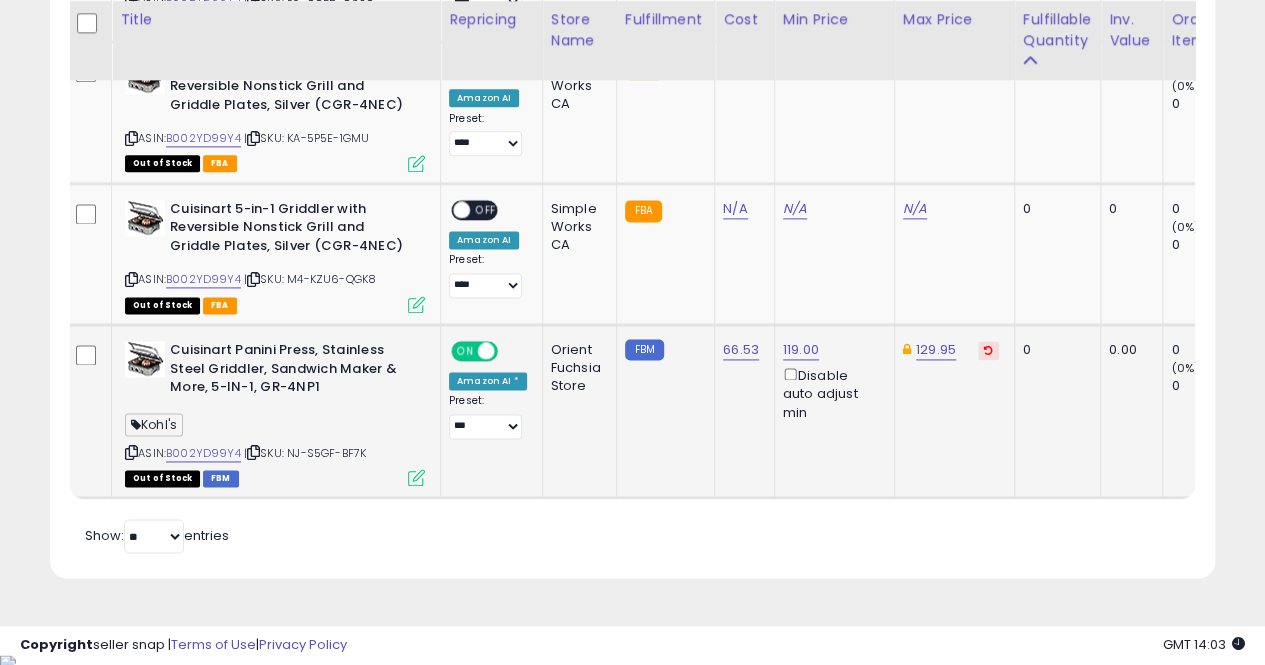 click at bounding box center (131, 452) 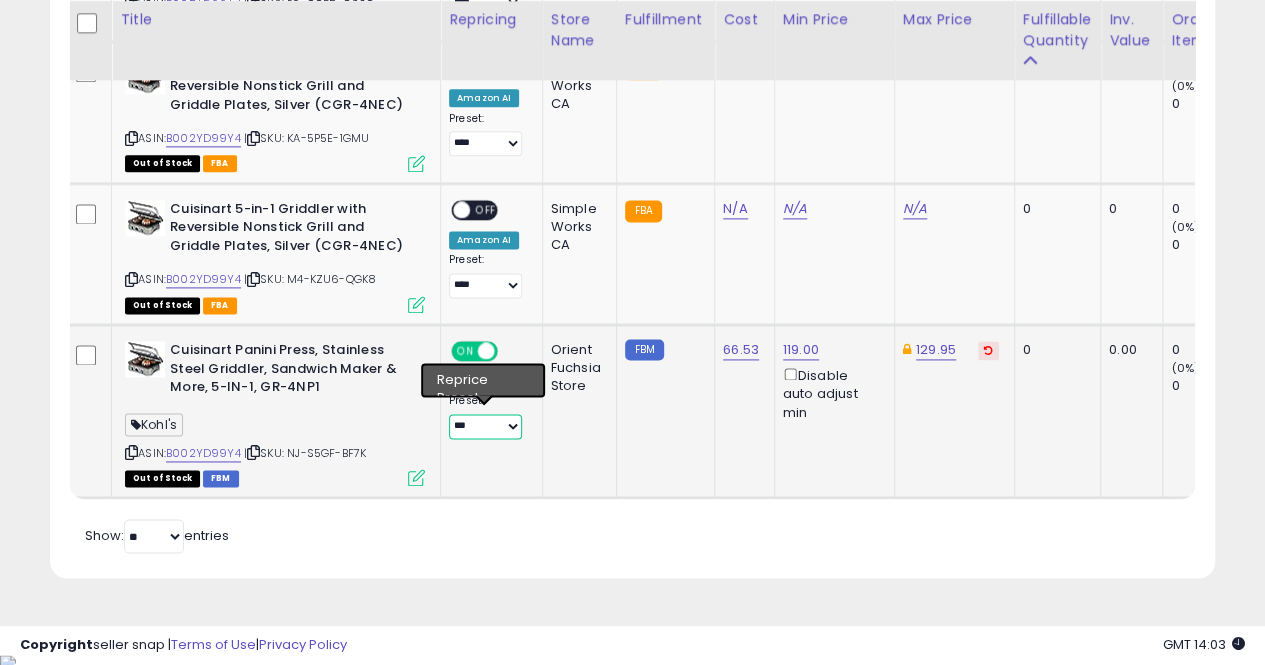 click on "**********" at bounding box center (485, 426) 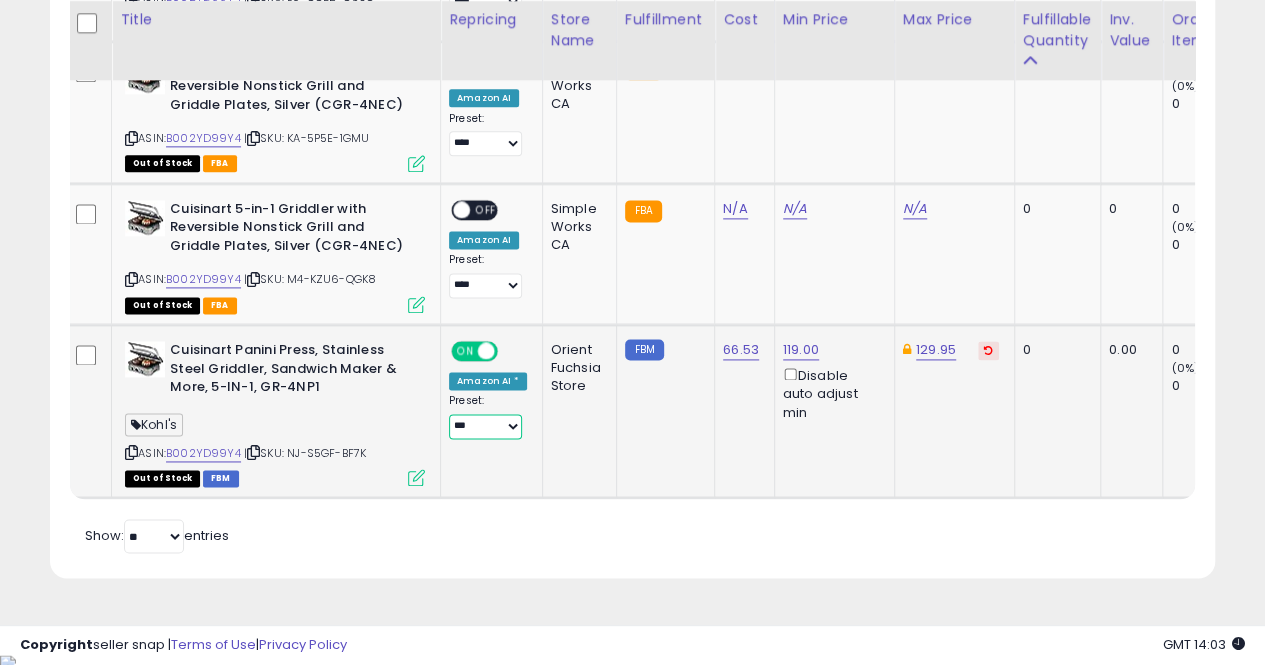select on "*******" 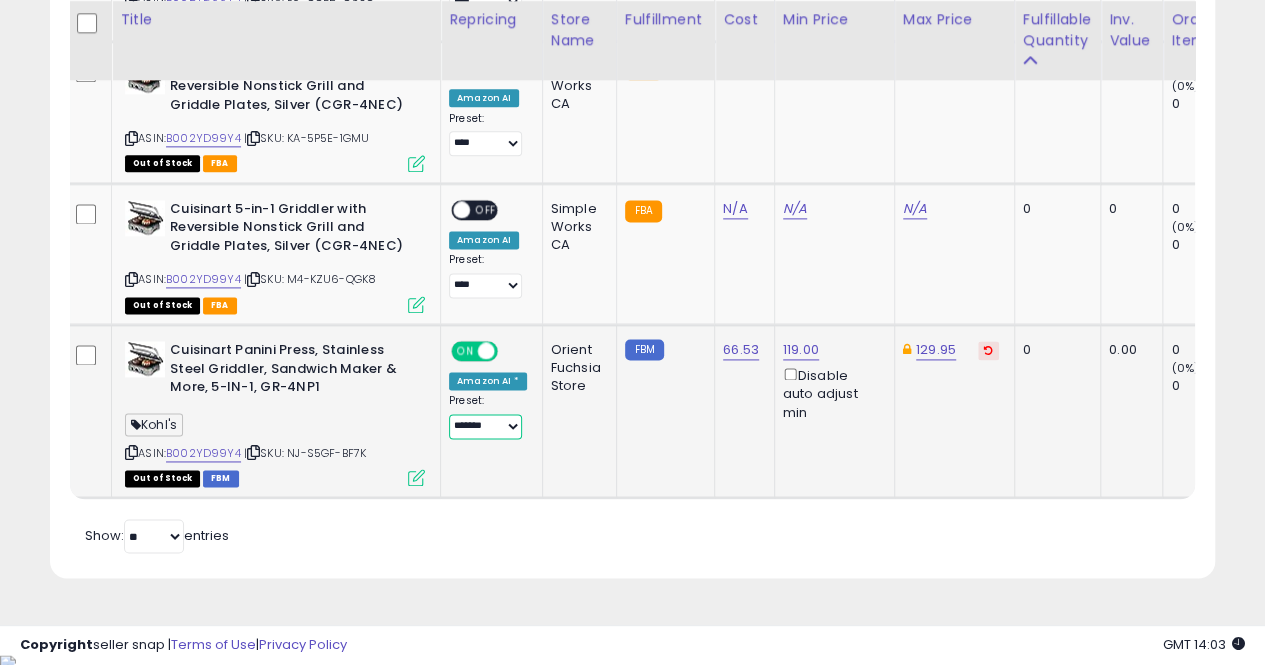 click on "**********" at bounding box center [485, 426] 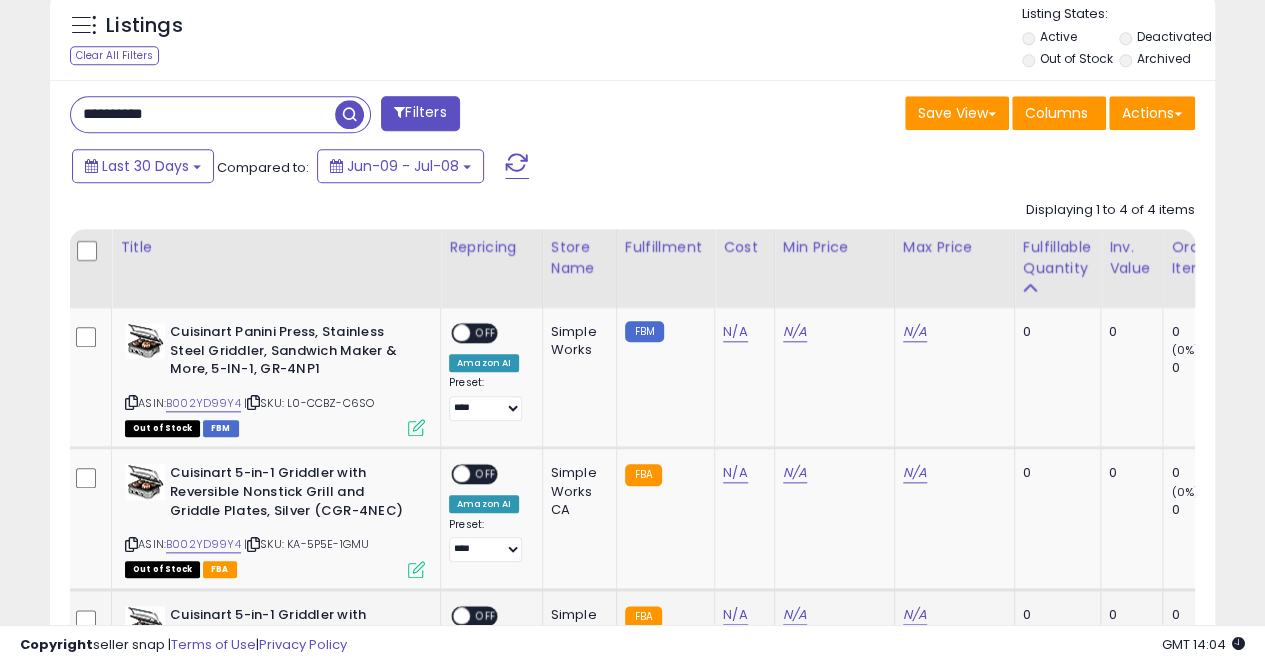 scroll, scrollTop: 712, scrollLeft: 0, axis: vertical 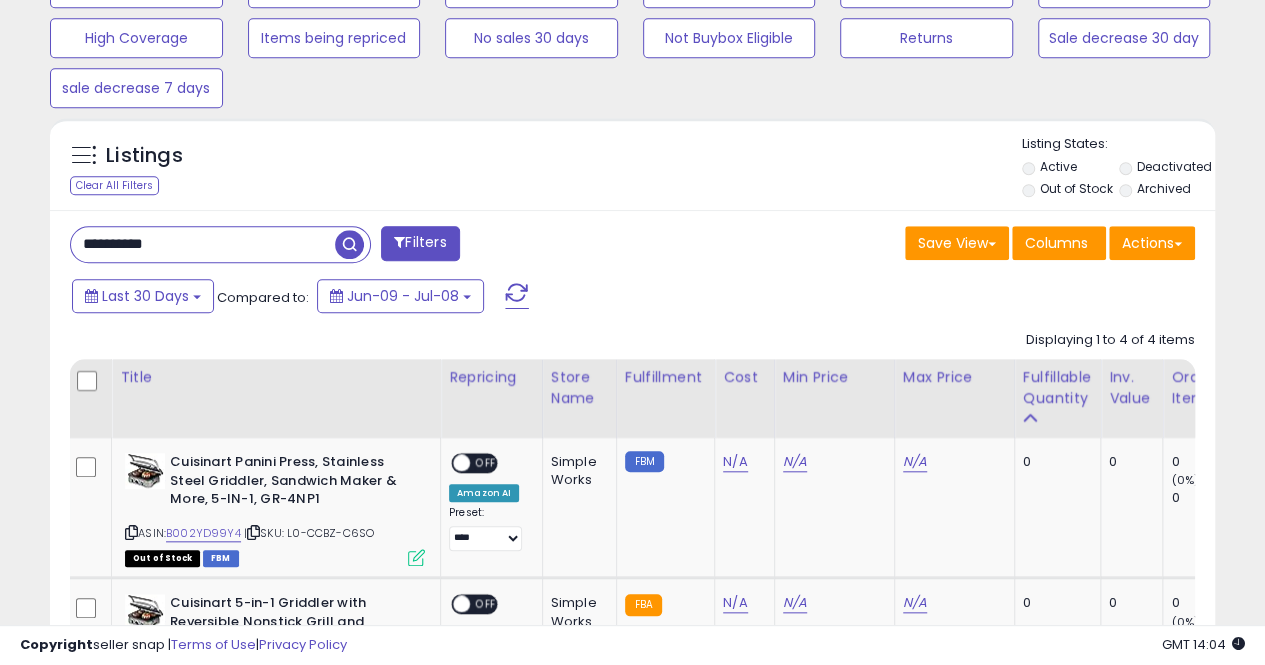 click on "**********" at bounding box center [203, 244] 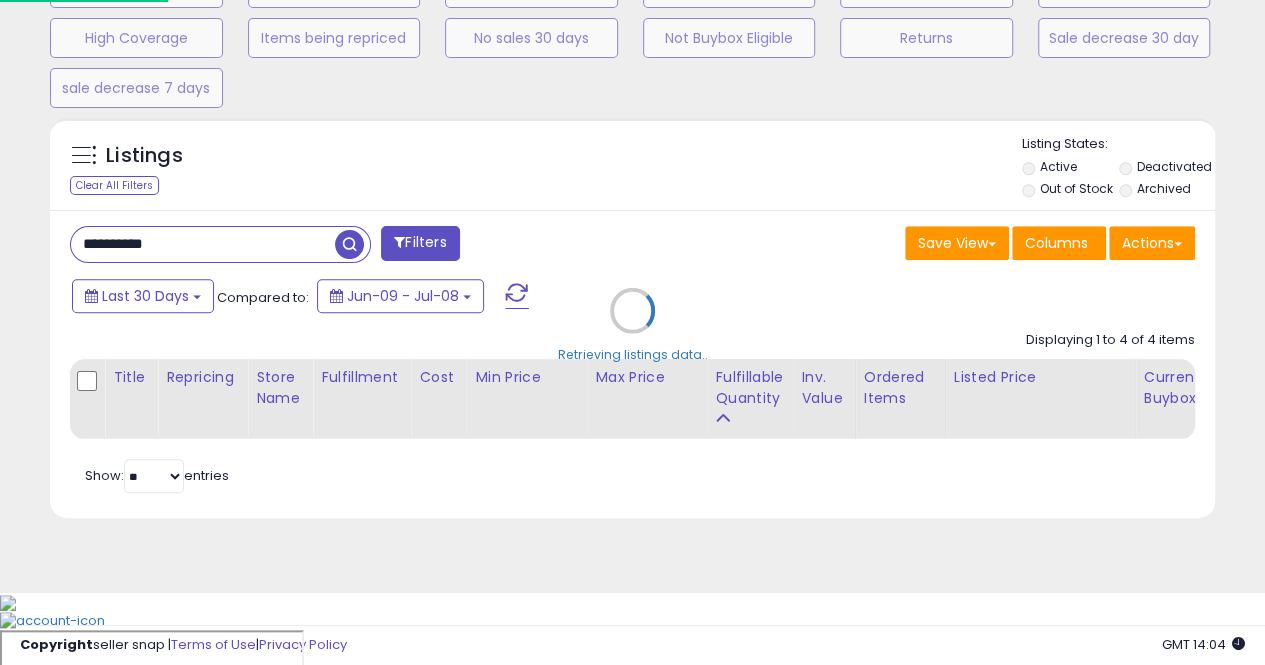 scroll, scrollTop: 999590, scrollLeft: 999317, axis: both 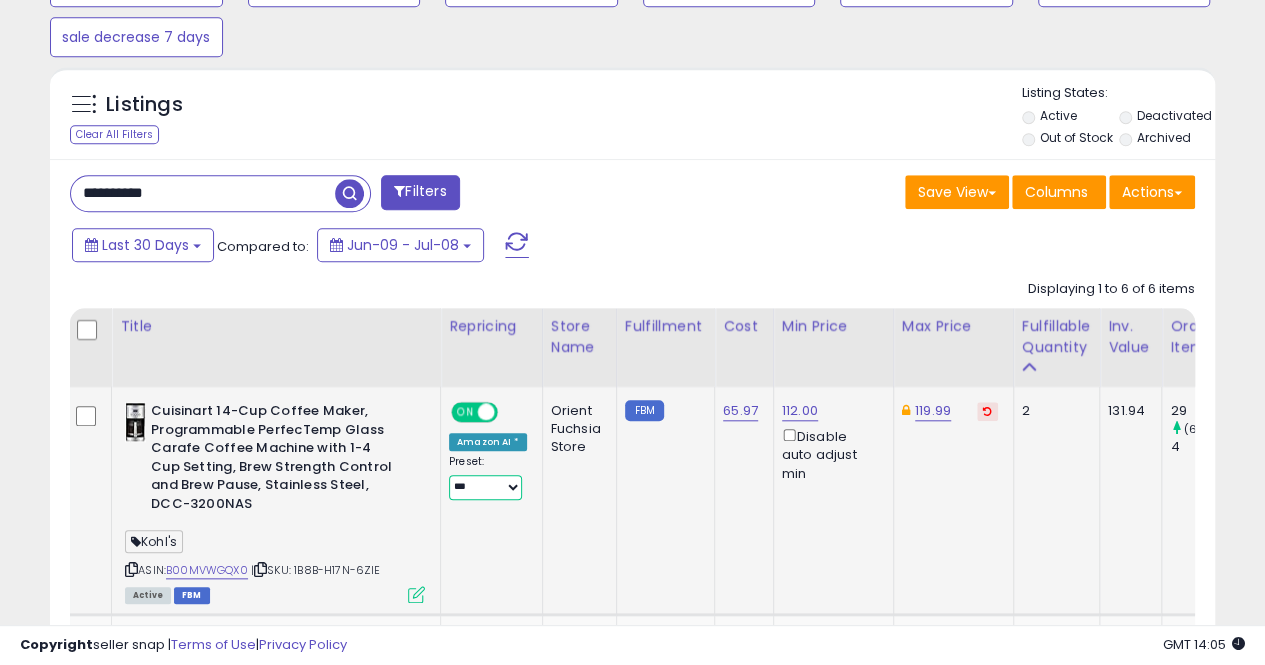 click on "**********" at bounding box center (485, 487) 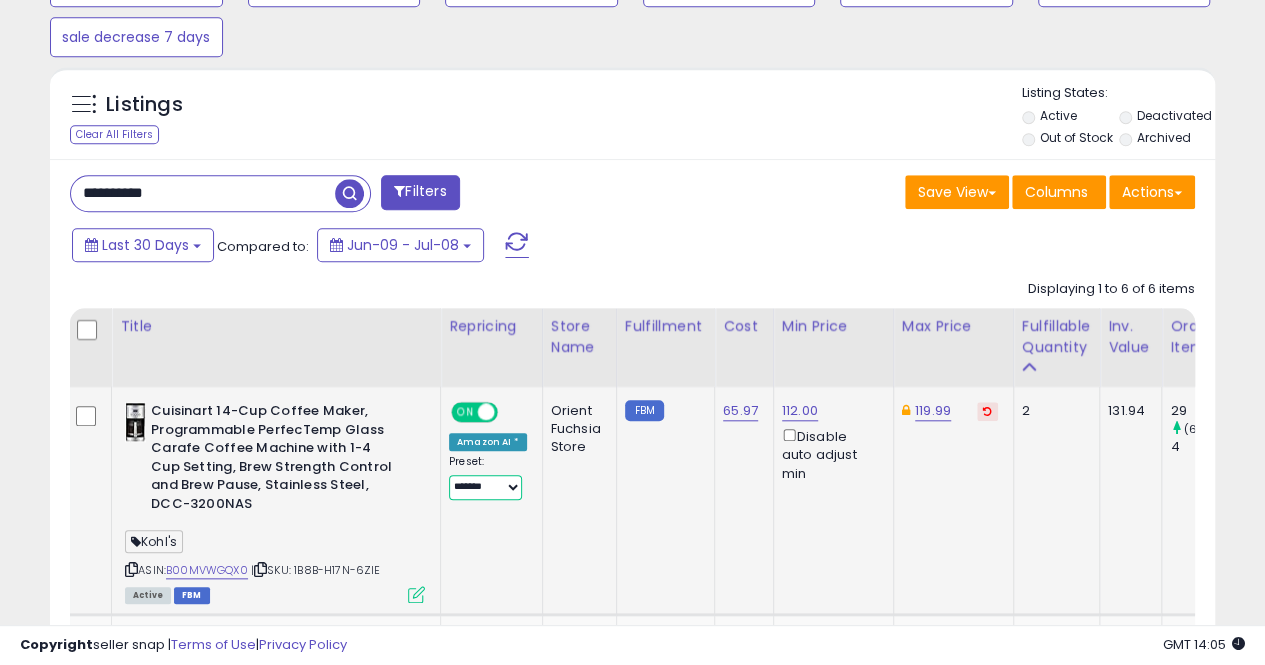 click on "**********" at bounding box center [485, 487] 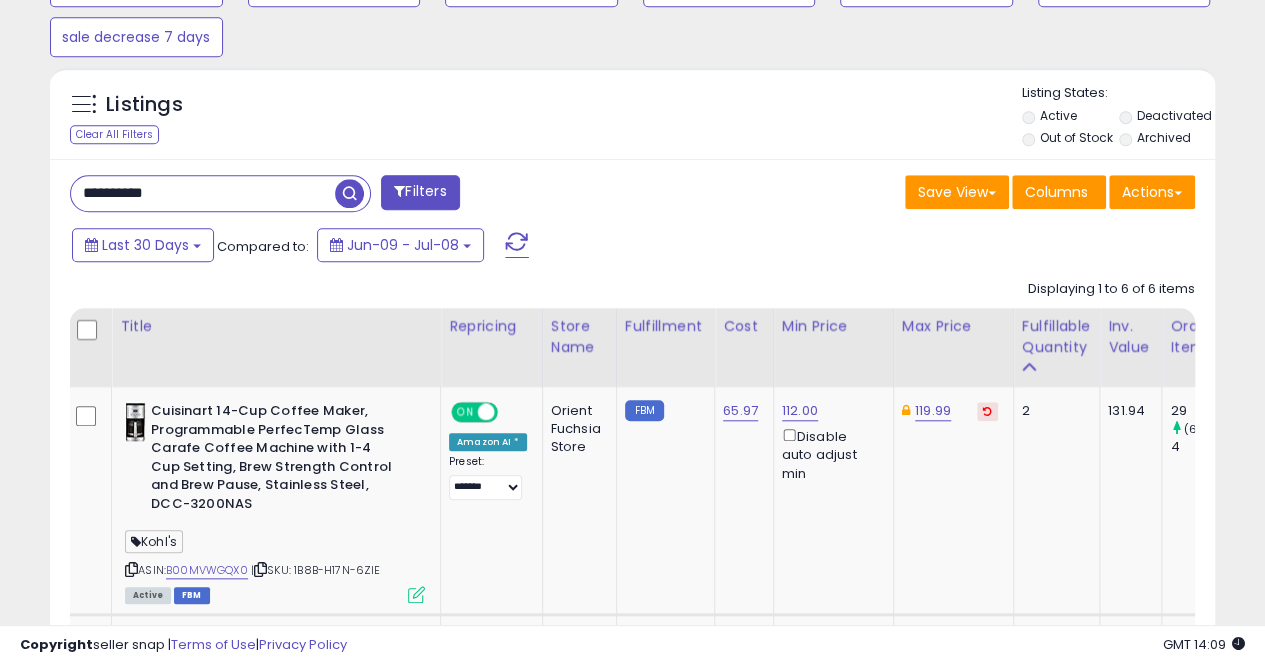 click on "**********" at bounding box center [203, 193] 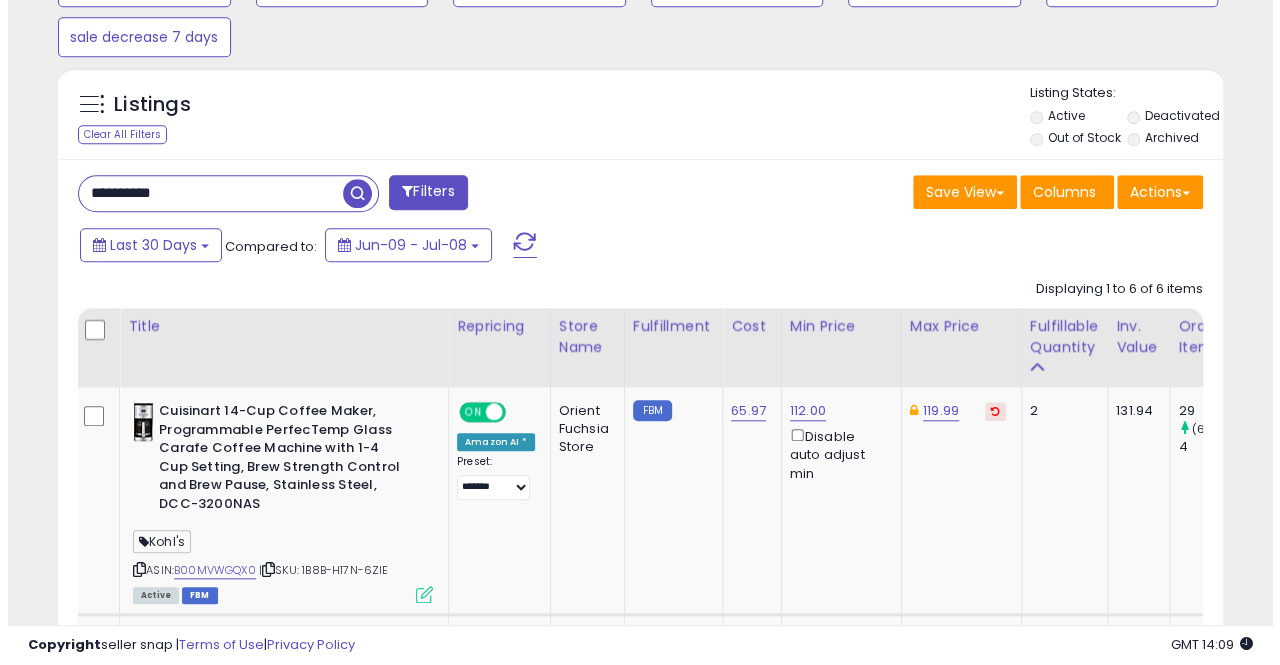 scroll, scrollTop: 653, scrollLeft: 0, axis: vertical 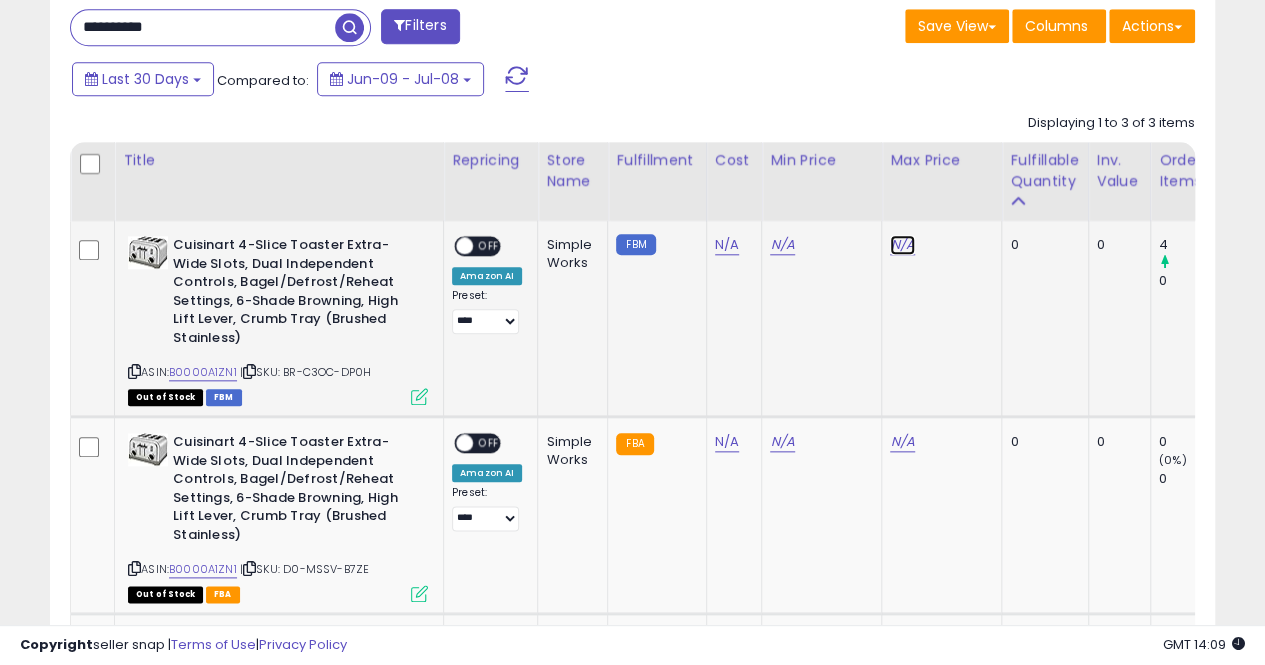 click on "N/A" at bounding box center (902, 245) 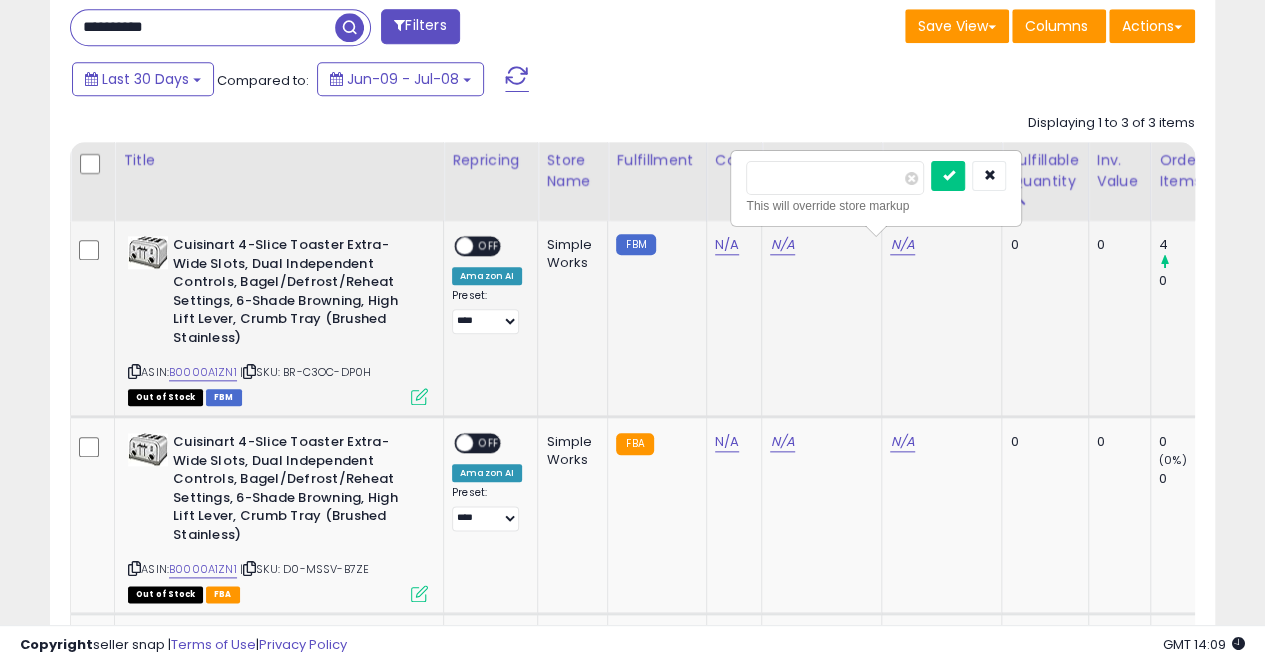 type on "*****" 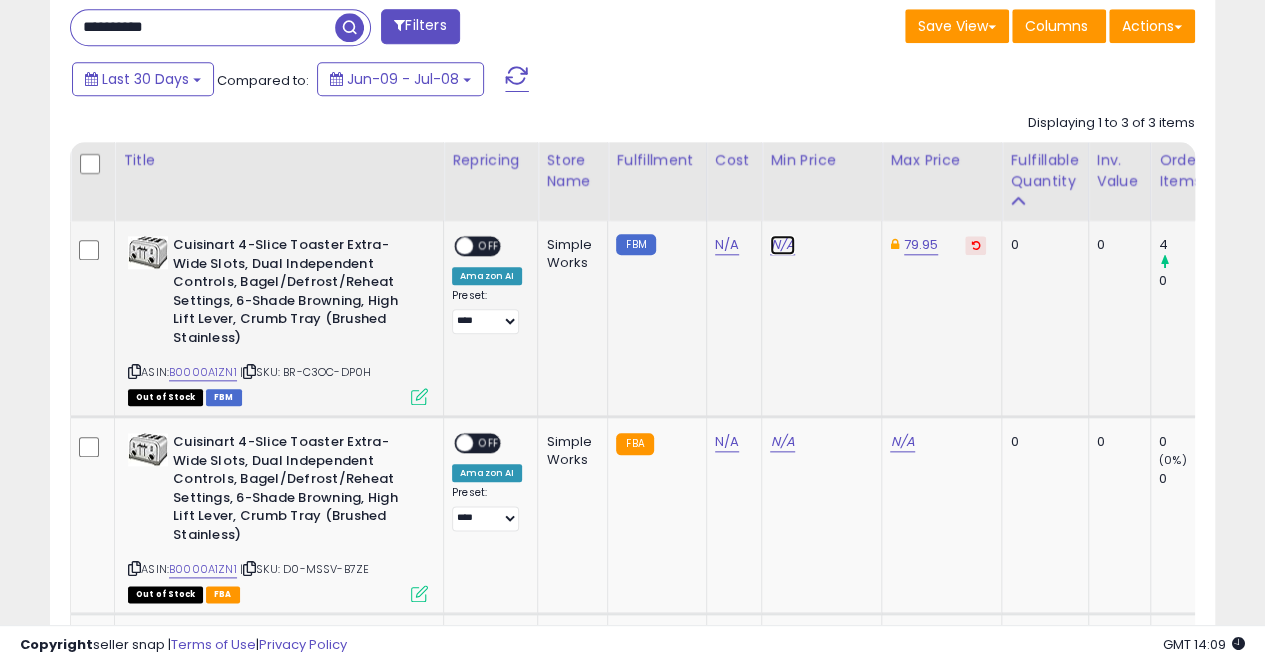 click on "N/A" at bounding box center (782, 245) 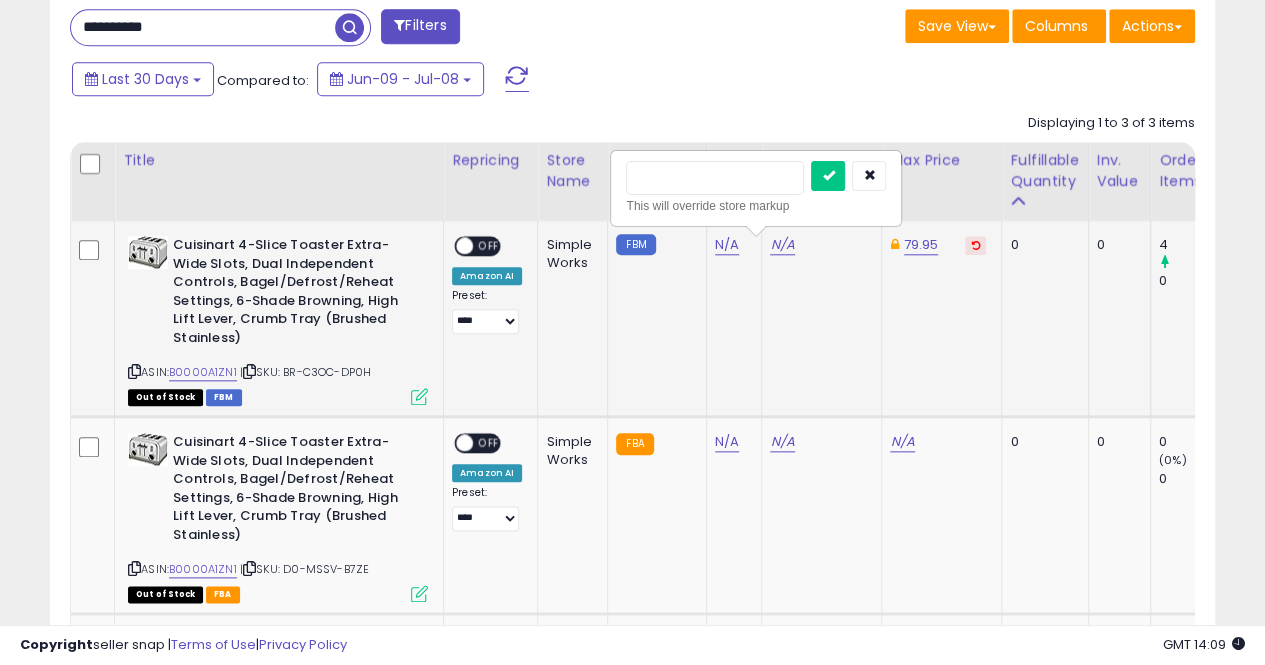 type on "**" 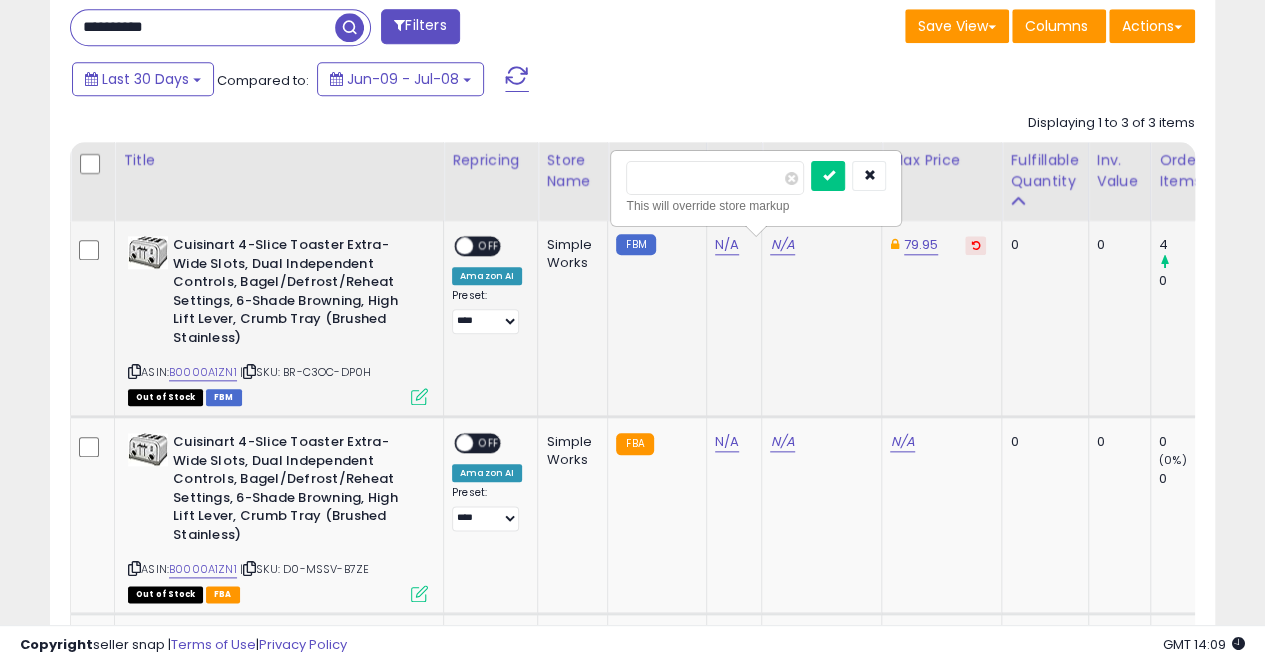 click at bounding box center [828, 176] 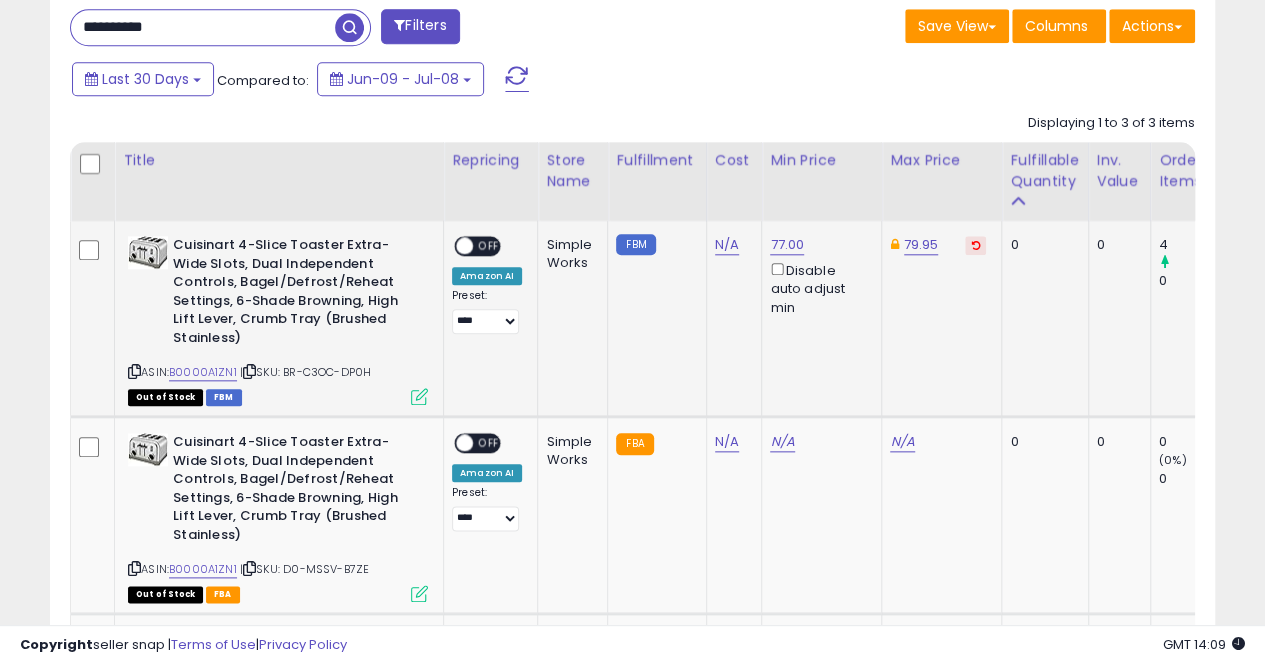 click on "ON   OFF" at bounding box center [455, 246] 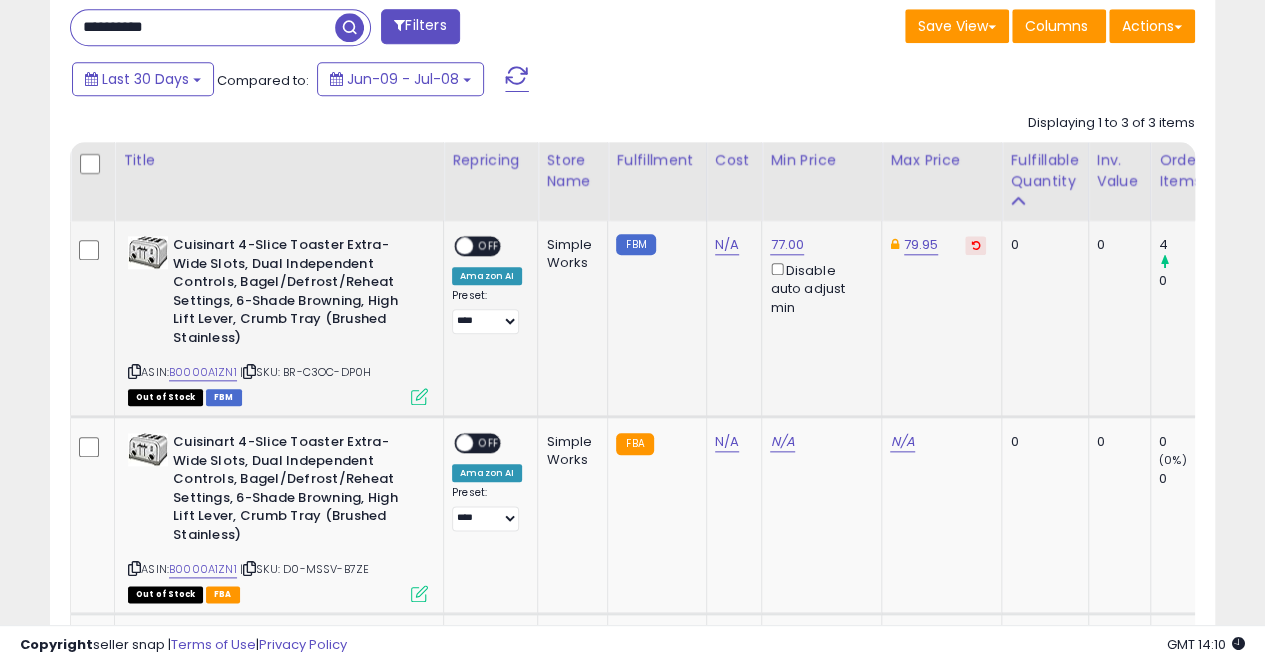 click on "OFF" at bounding box center (489, 246) 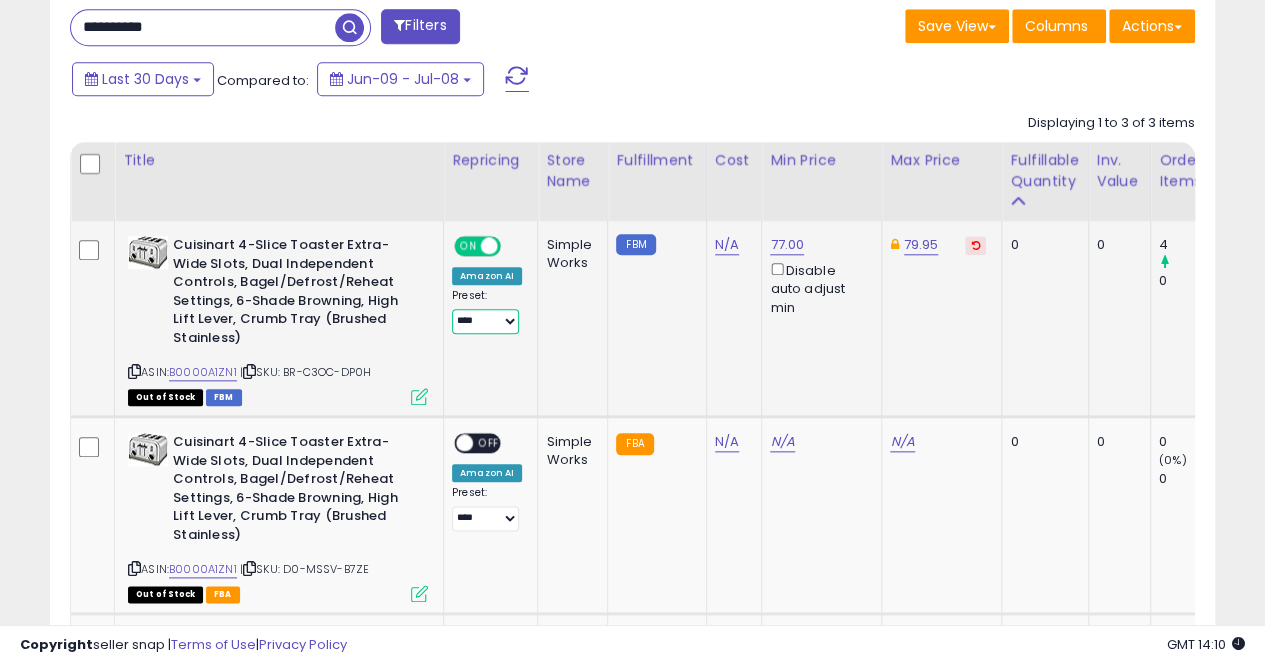 click on "**********" at bounding box center (485, 321) 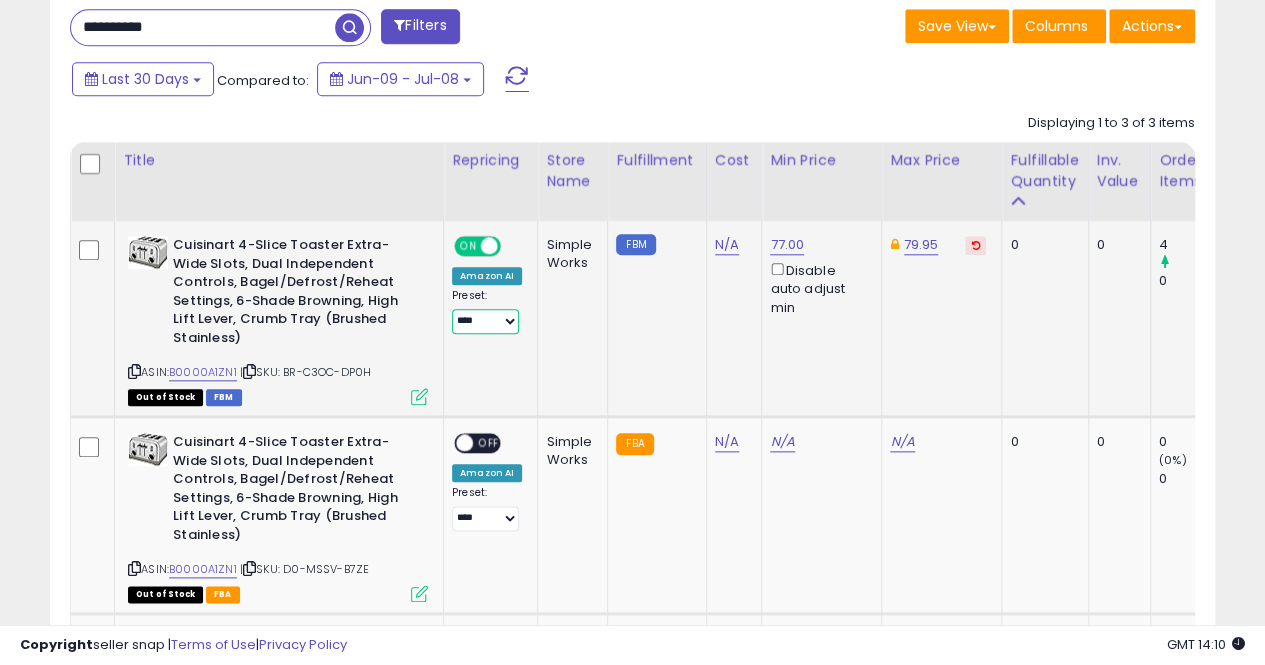 select on "*******" 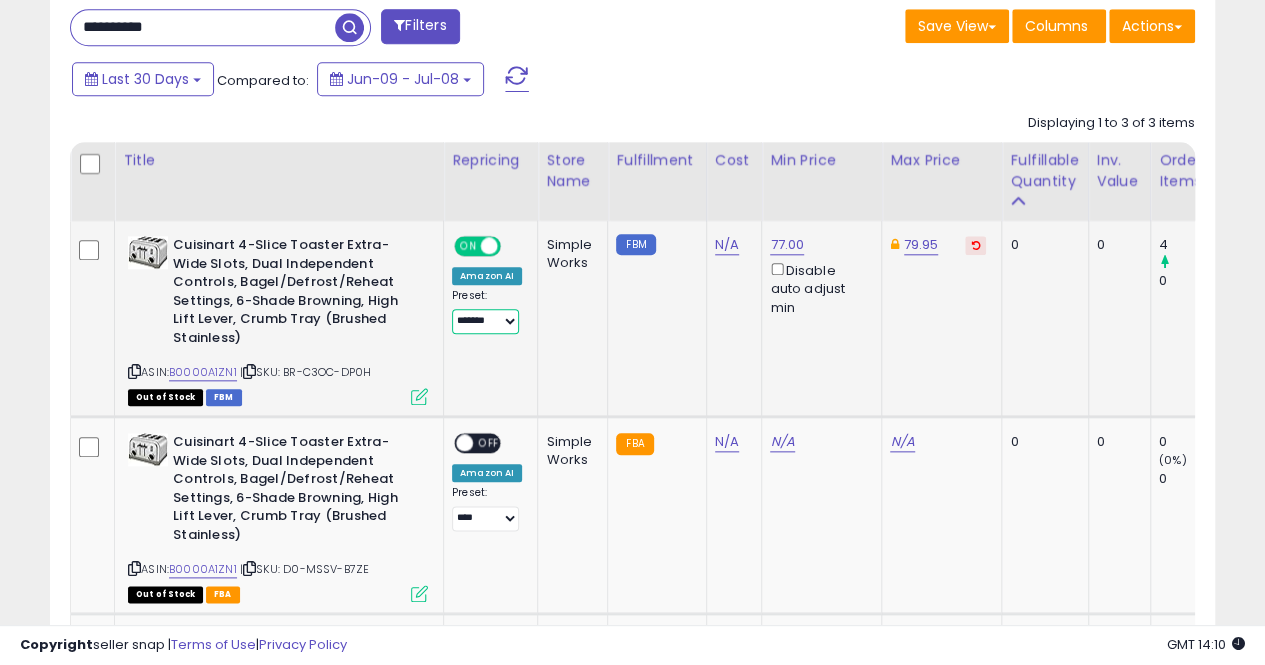 click on "**********" at bounding box center (485, 321) 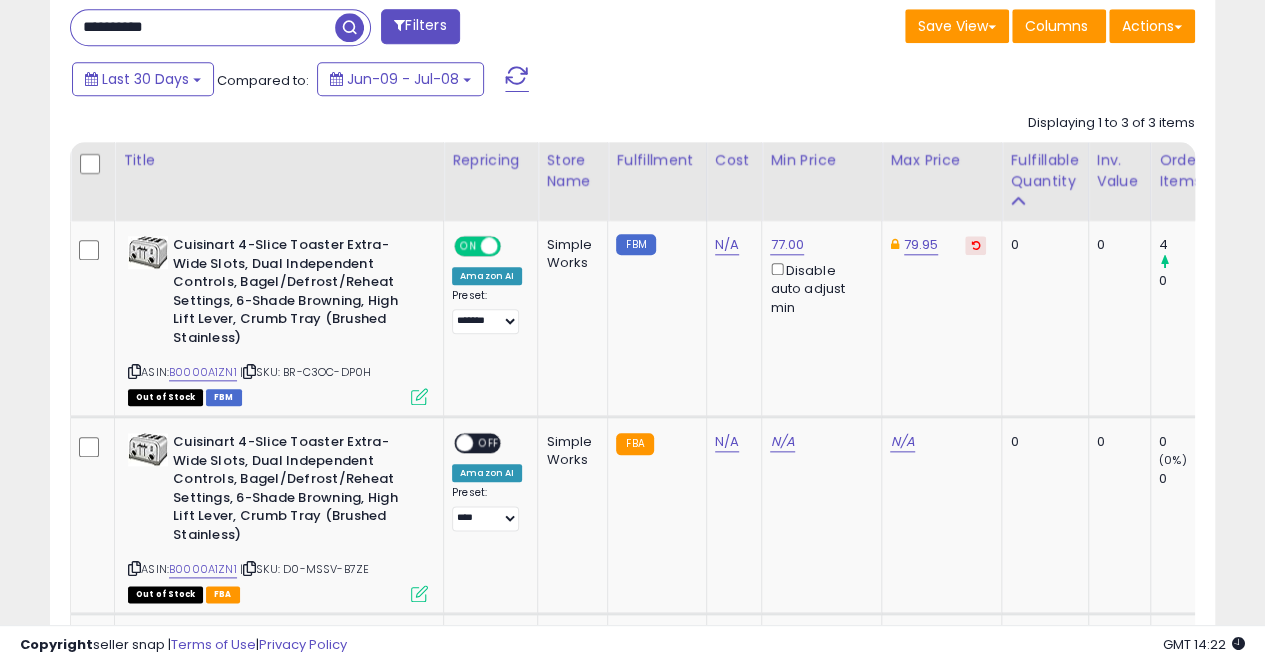 click on "**********" at bounding box center (203, 27) 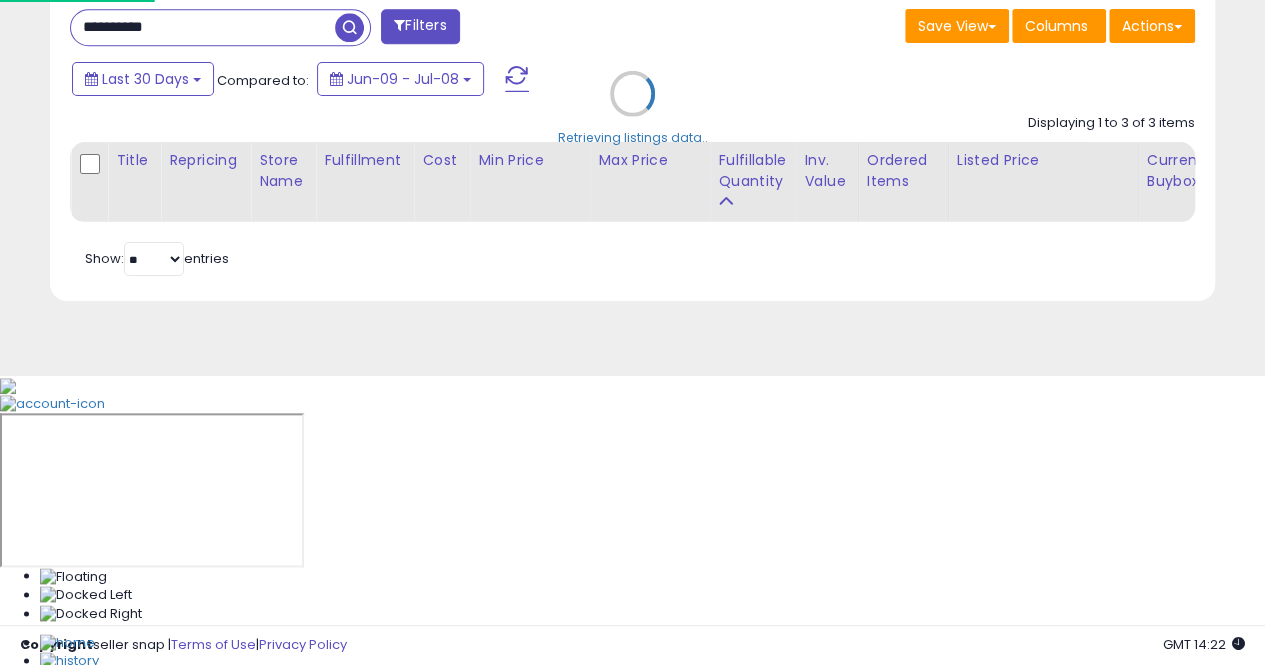 scroll, scrollTop: 999590, scrollLeft: 999317, axis: both 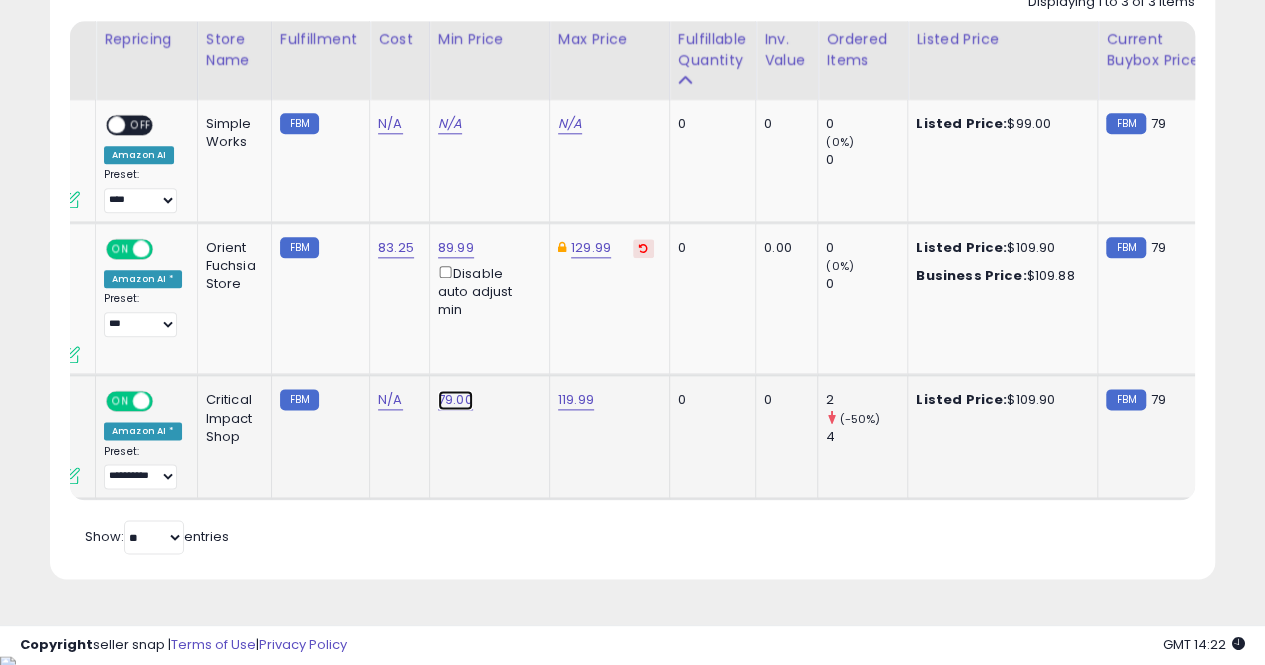click on "79.00" at bounding box center [450, 124] 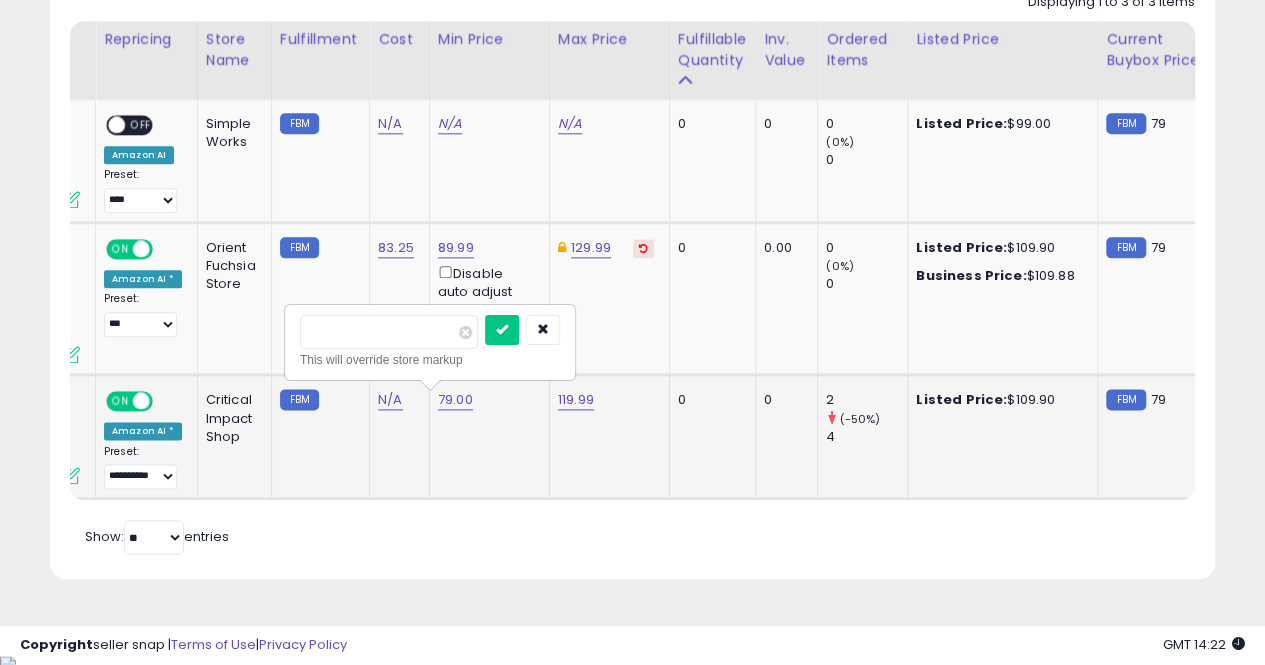type on "*" 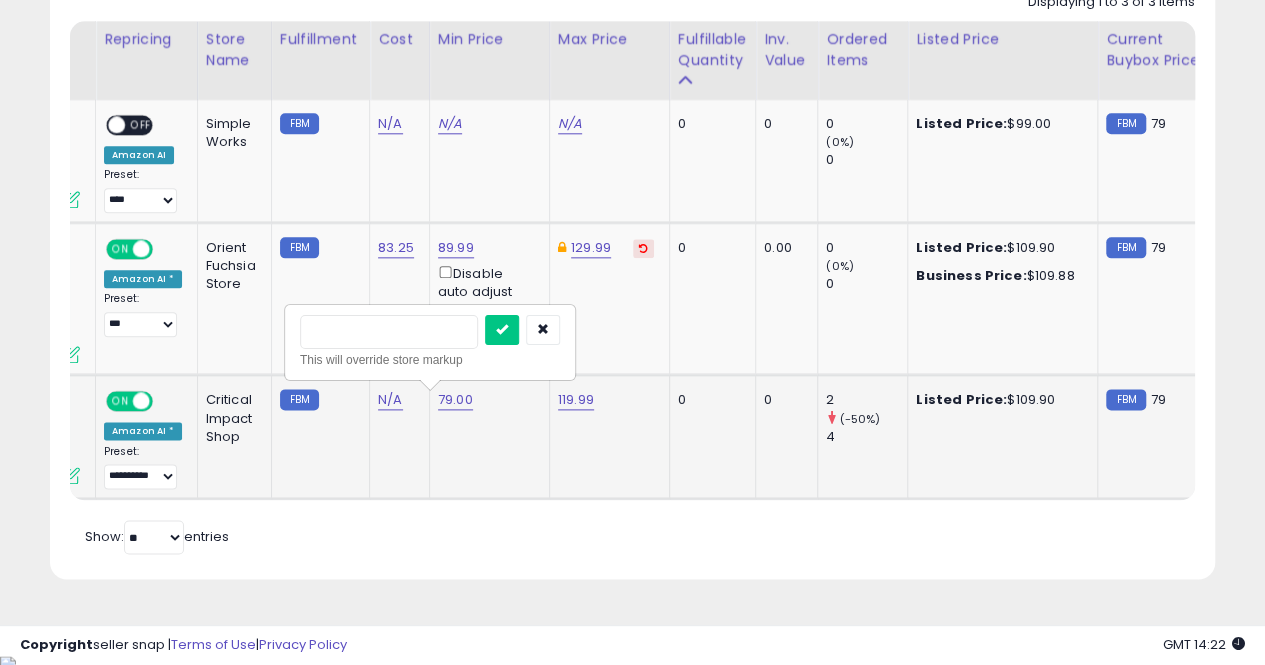 type on "**" 